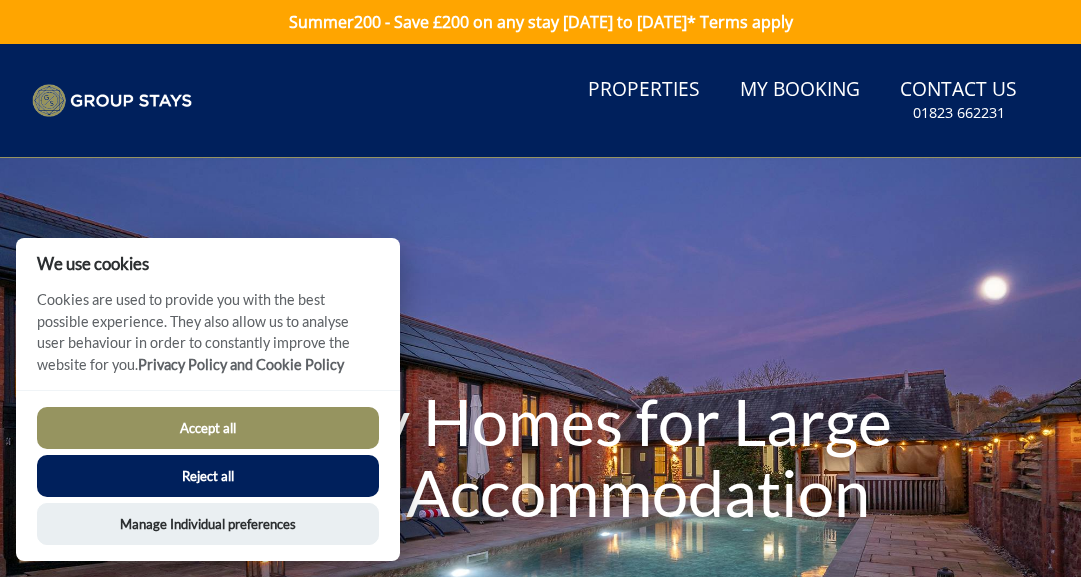 scroll, scrollTop: 0, scrollLeft: 0, axis: both 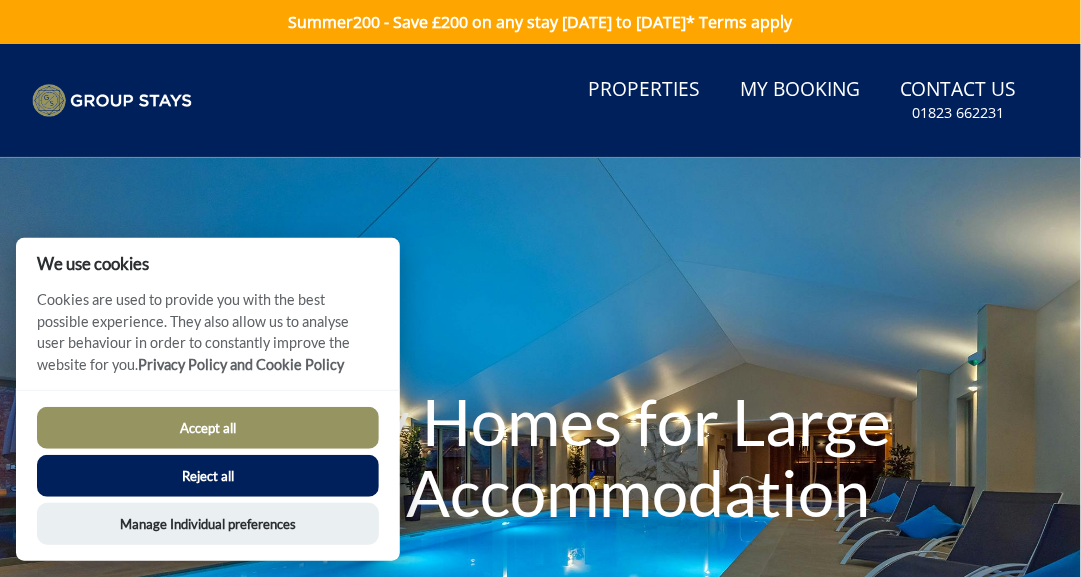 click on "Reject all" at bounding box center [208, 476] 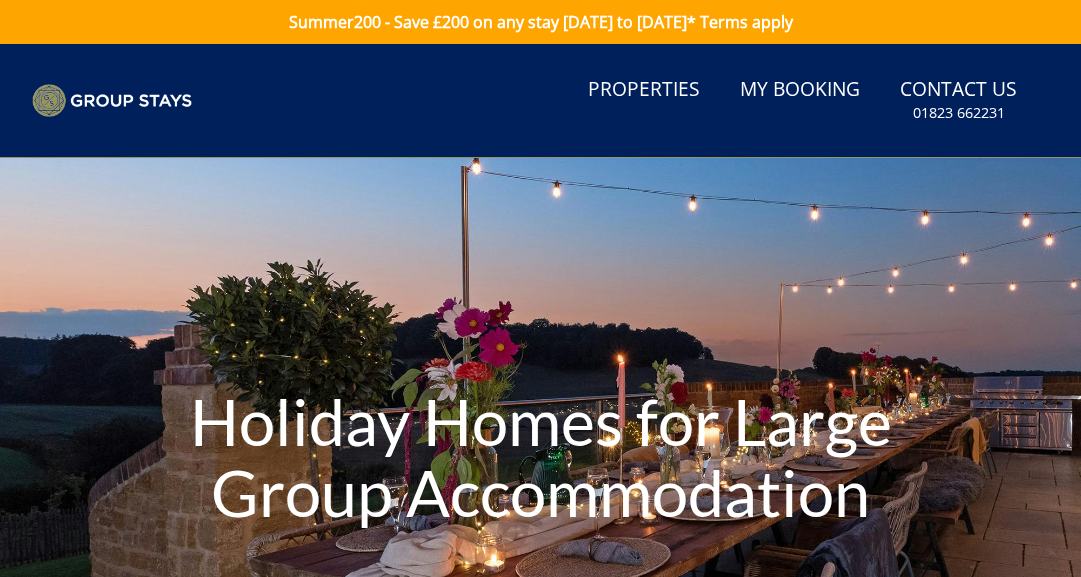 scroll, scrollTop: 0, scrollLeft: 0, axis: both 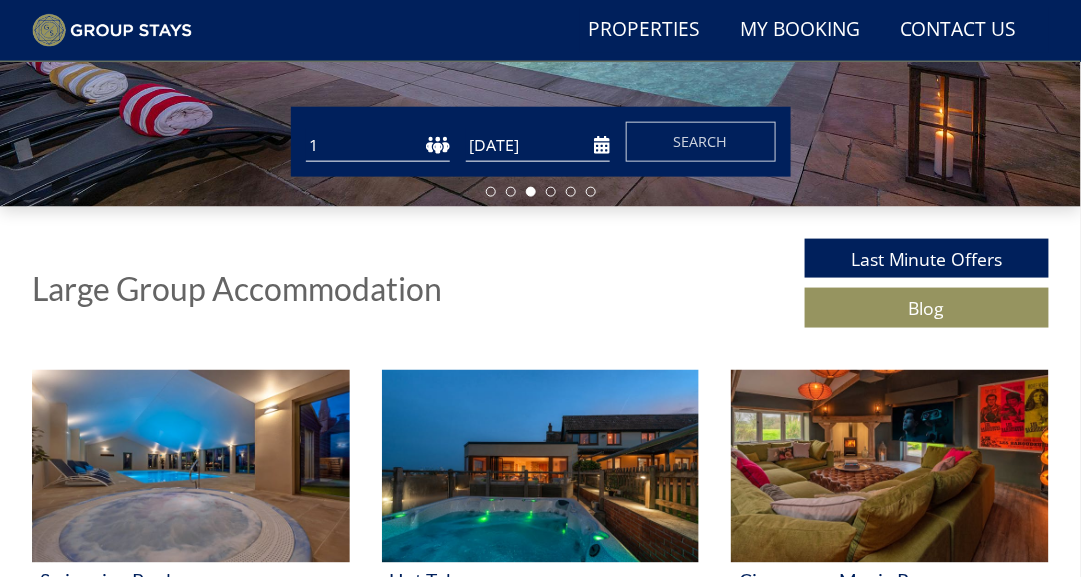 click on "1
2
3
4
5
6
7
8
9
10
11
12
13
14
15
16
17
18
19
20
21
22
23
24
25
26
27
28
29
30
31
32
33
34
35
36
37
38
39
40
41
42
43
44
45
46
47
48
49
50" at bounding box center (378, 145) 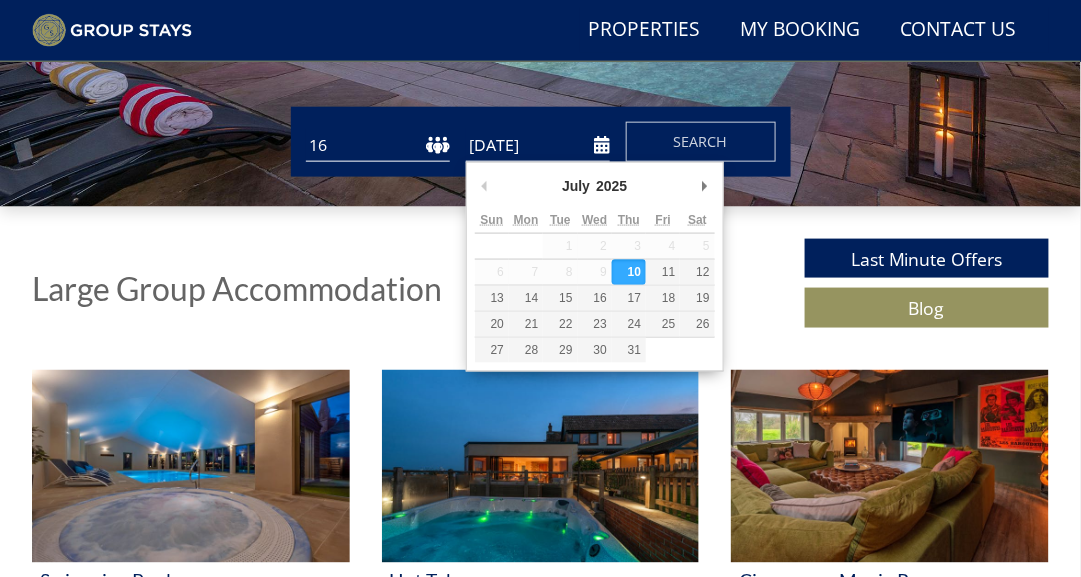 click on "[DATE]" at bounding box center [538, 145] 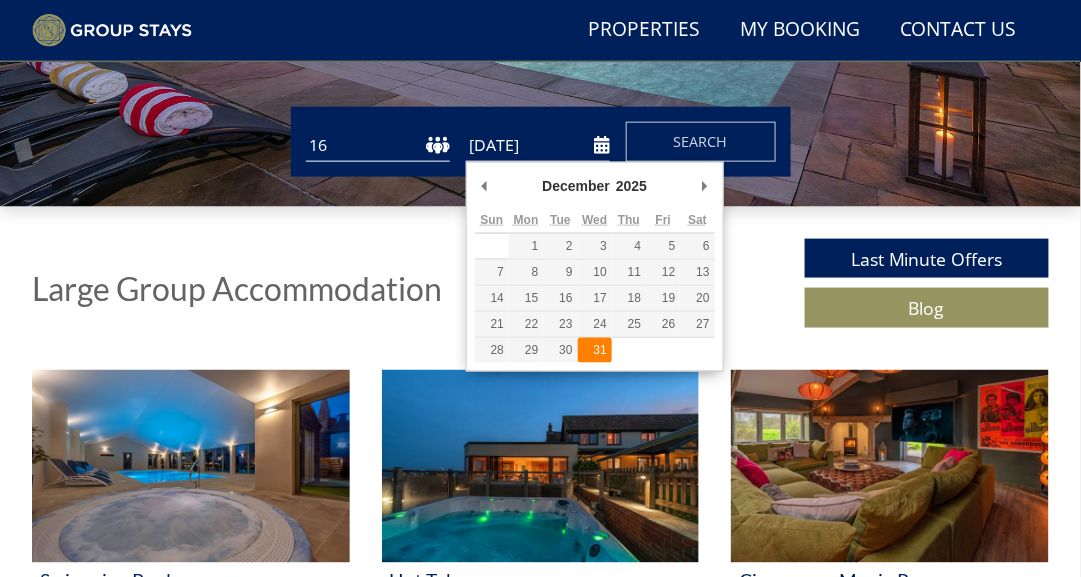 type on "31/12/2025" 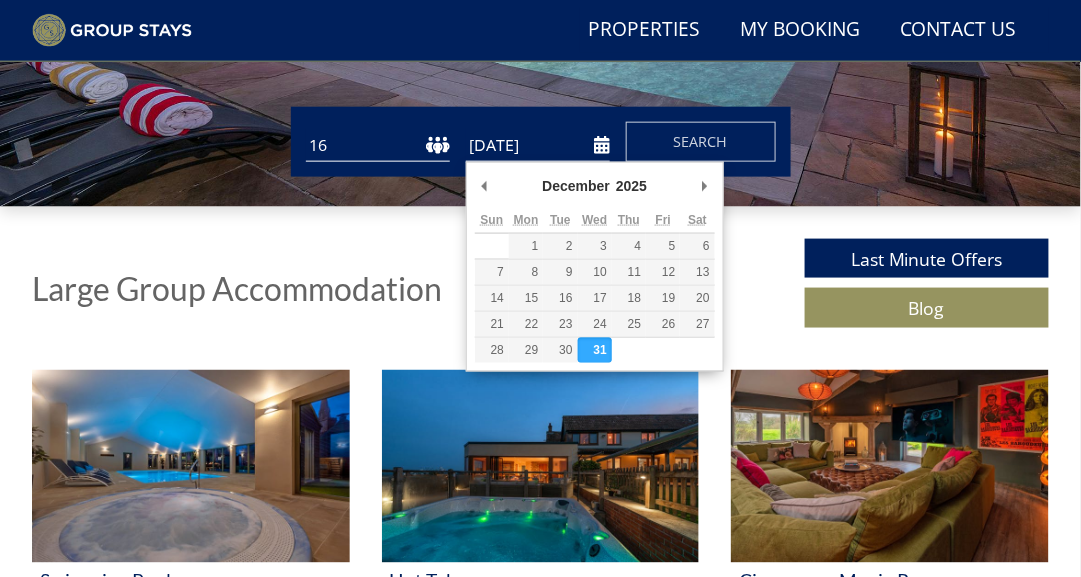 click on "31/12/2025" at bounding box center (538, 145) 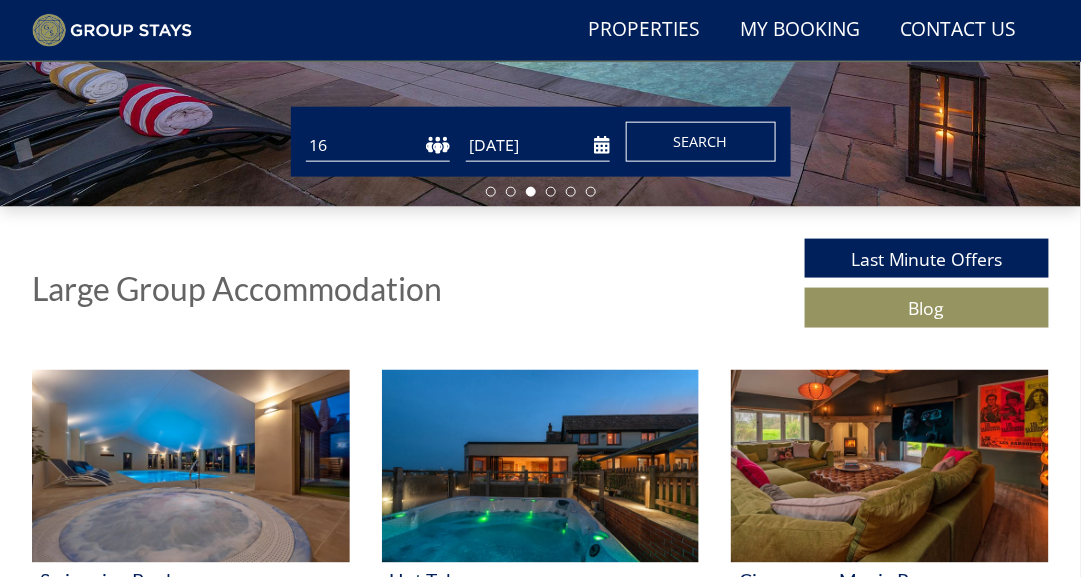 click on "Search" at bounding box center (701, 141) 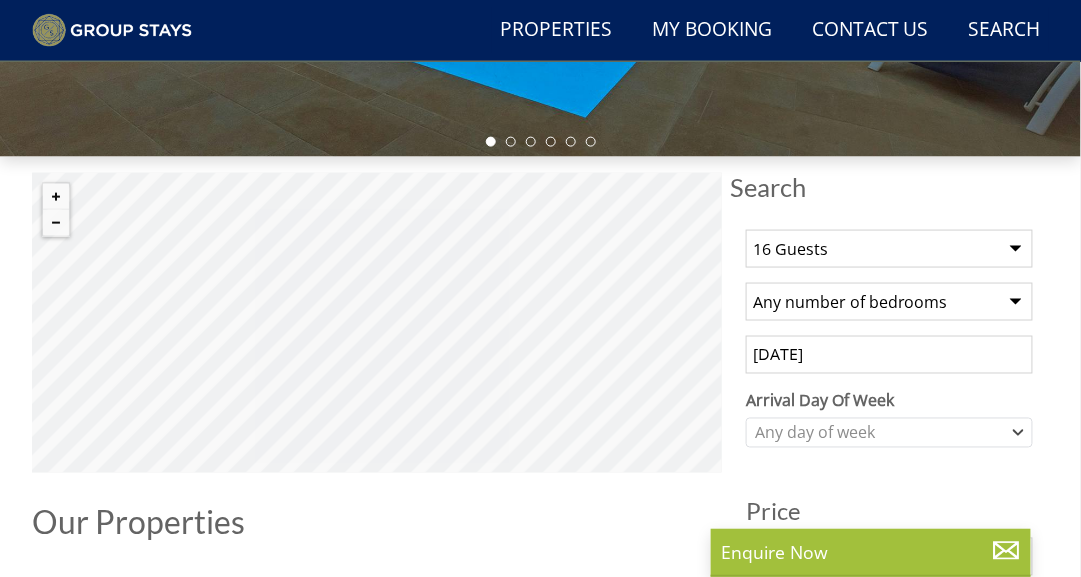 scroll, scrollTop: 560, scrollLeft: 0, axis: vertical 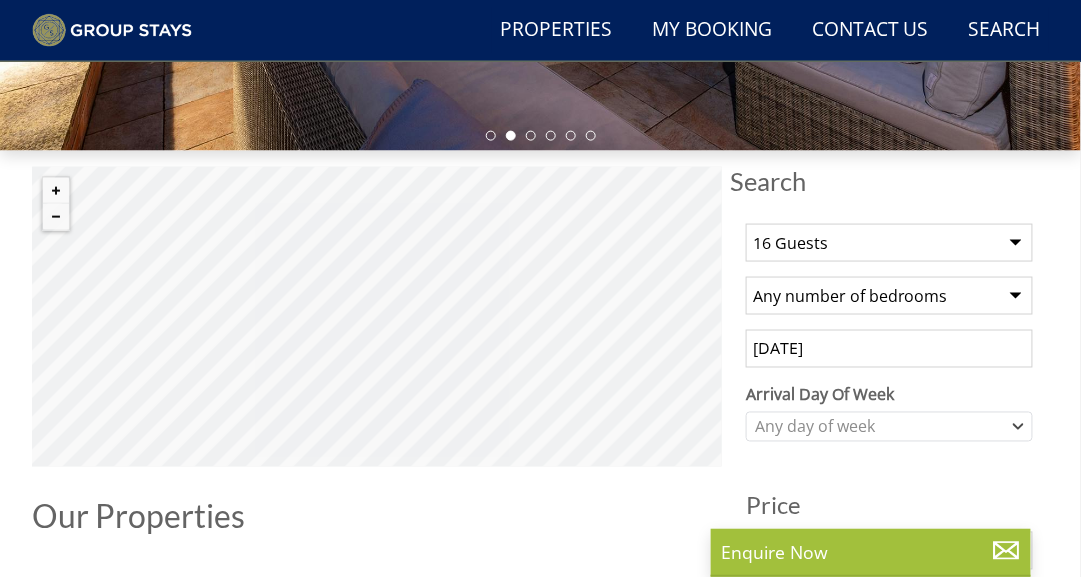 click on "Any number of bedrooms
1 Bedroom
2 Bedrooms
3 Bedrooms
4 Bedrooms
5 Bedrooms
6 Bedrooms
7 Bedrooms
8 Bedrooms
9 Bedrooms
10 Bedrooms
11 Bedrooms
12 Bedrooms
13 Bedrooms
14 Bedrooms
15 Bedrooms
16 Bedrooms
17 Bedrooms
18 Bedrooms
19 Bedrooms
20 Bedrooms
21 Bedrooms
22 Bedrooms
23 Bedrooms
24 Bedrooms
25 Bedrooms" at bounding box center (889, 296) 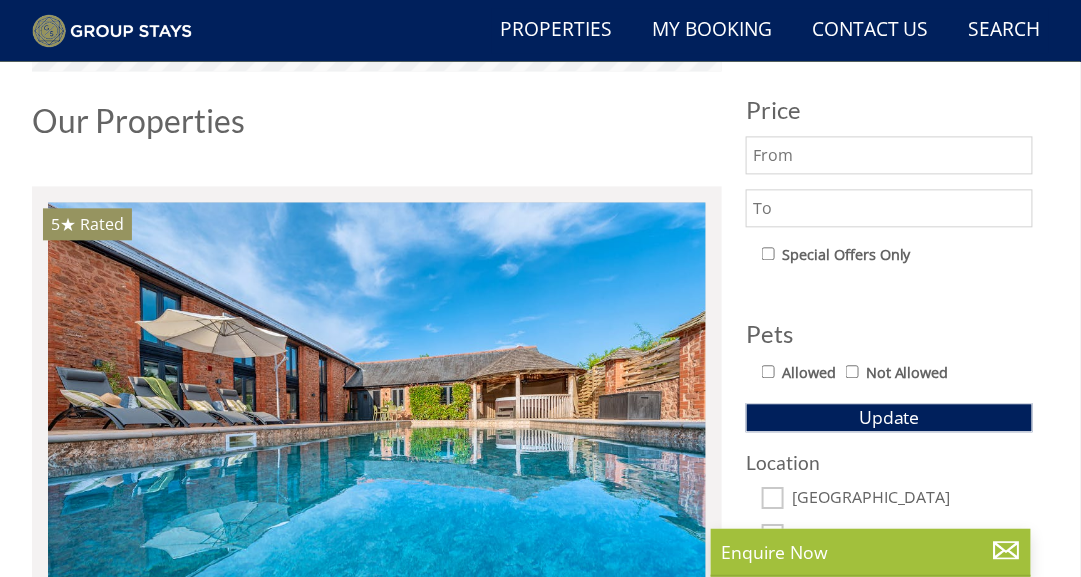 scroll, scrollTop: 950, scrollLeft: 0, axis: vertical 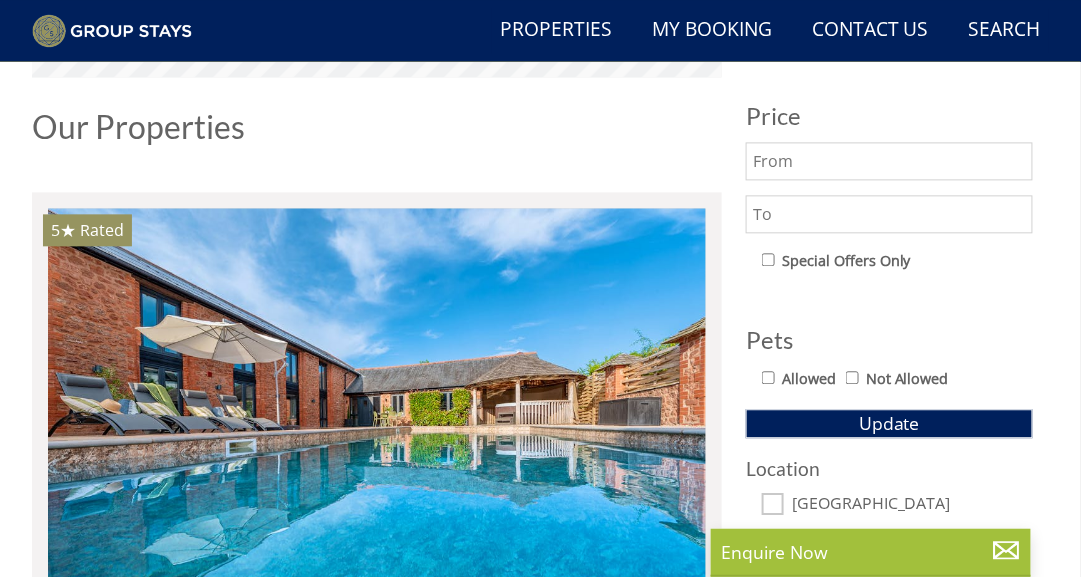 click at bounding box center [889, 161] 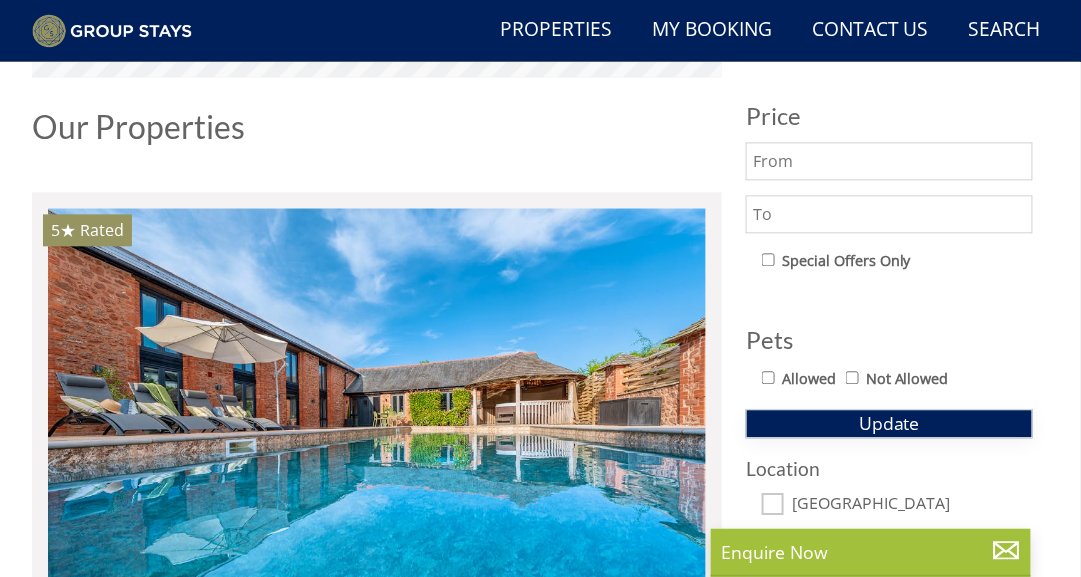 click on "Update" at bounding box center (889, 423) 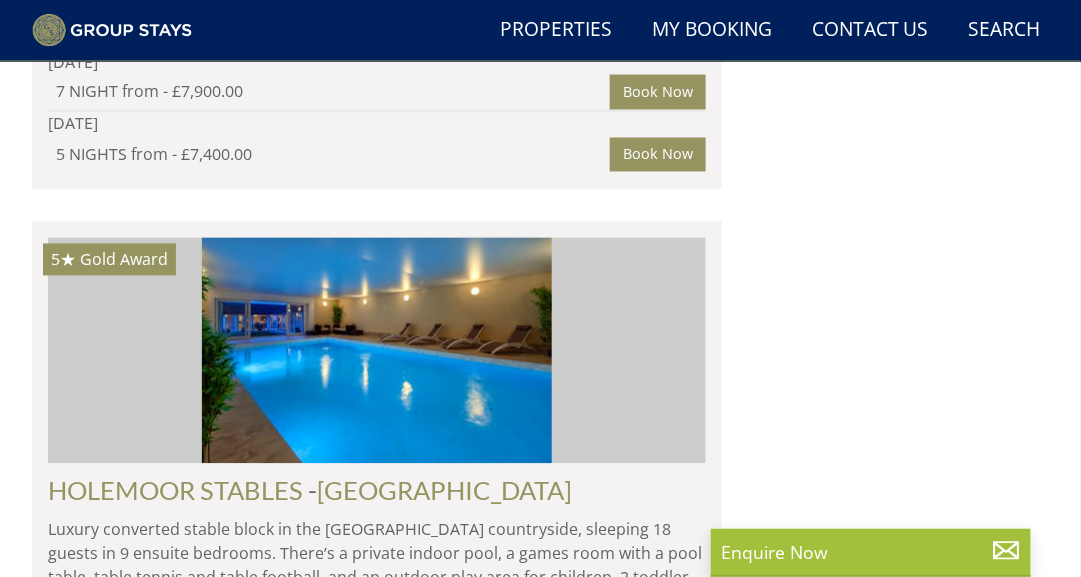 scroll, scrollTop: 4412, scrollLeft: 0, axis: vertical 